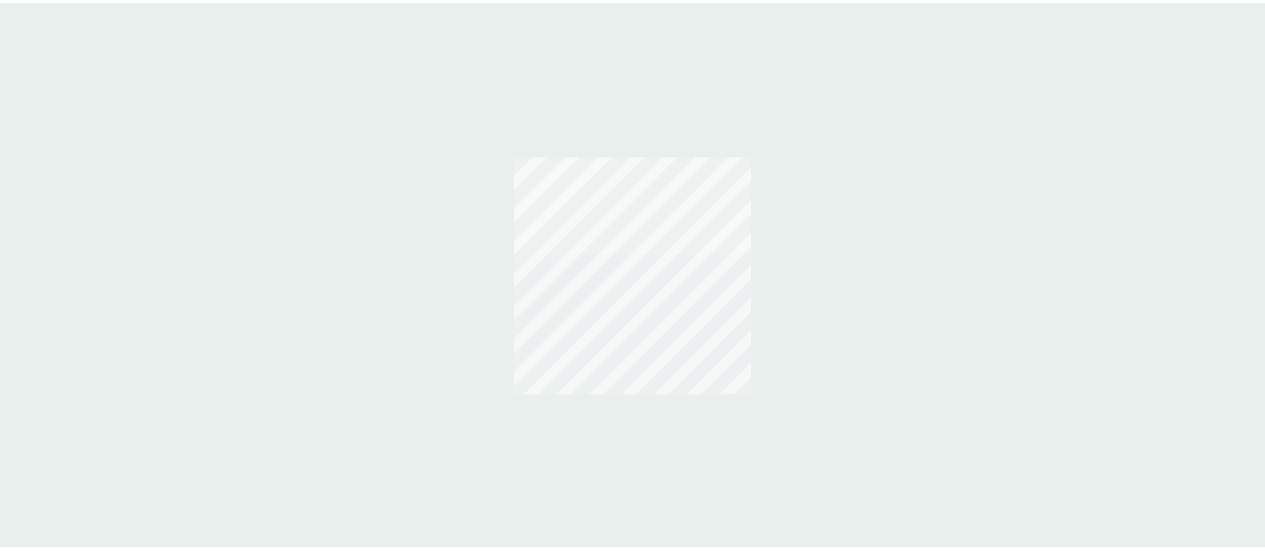 scroll, scrollTop: 0, scrollLeft: 0, axis: both 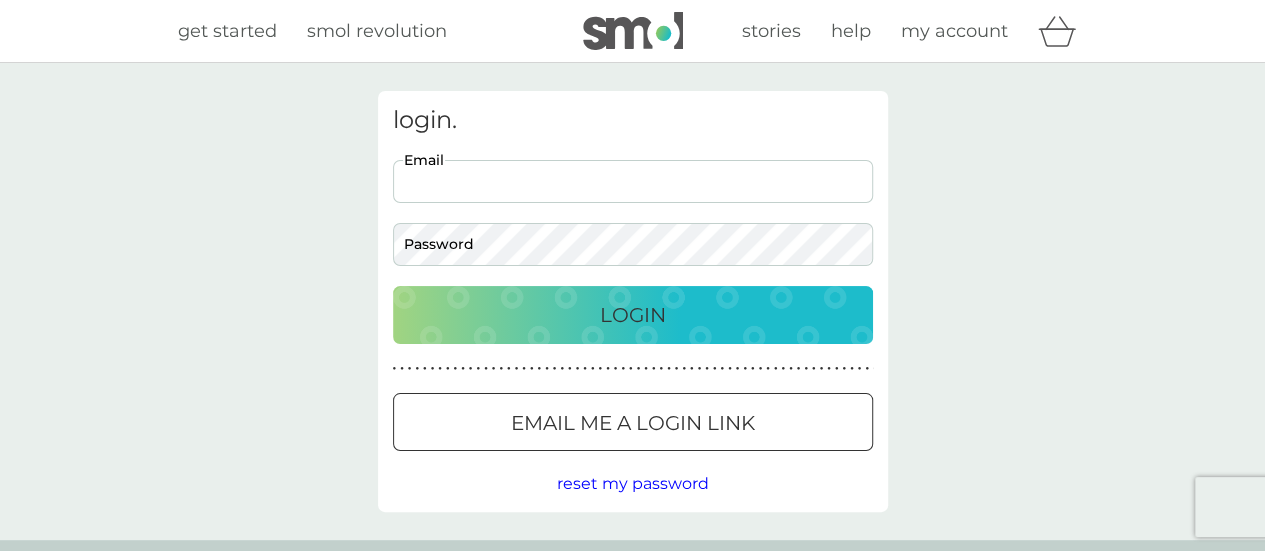 click on "Email" at bounding box center [633, 181] 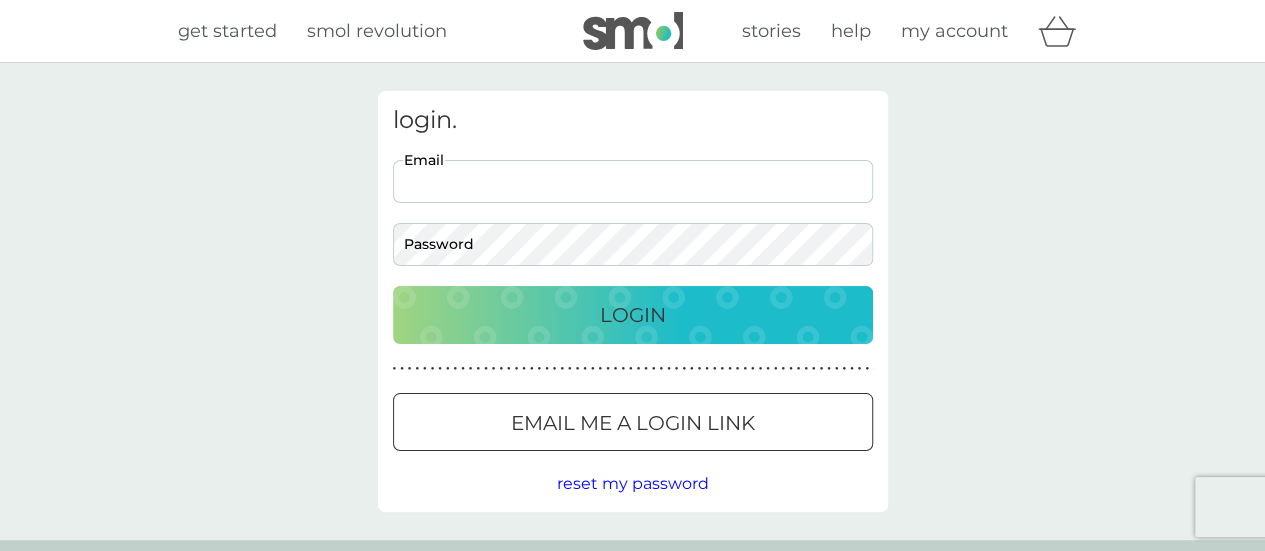type on "gloamingarts@gmail.com" 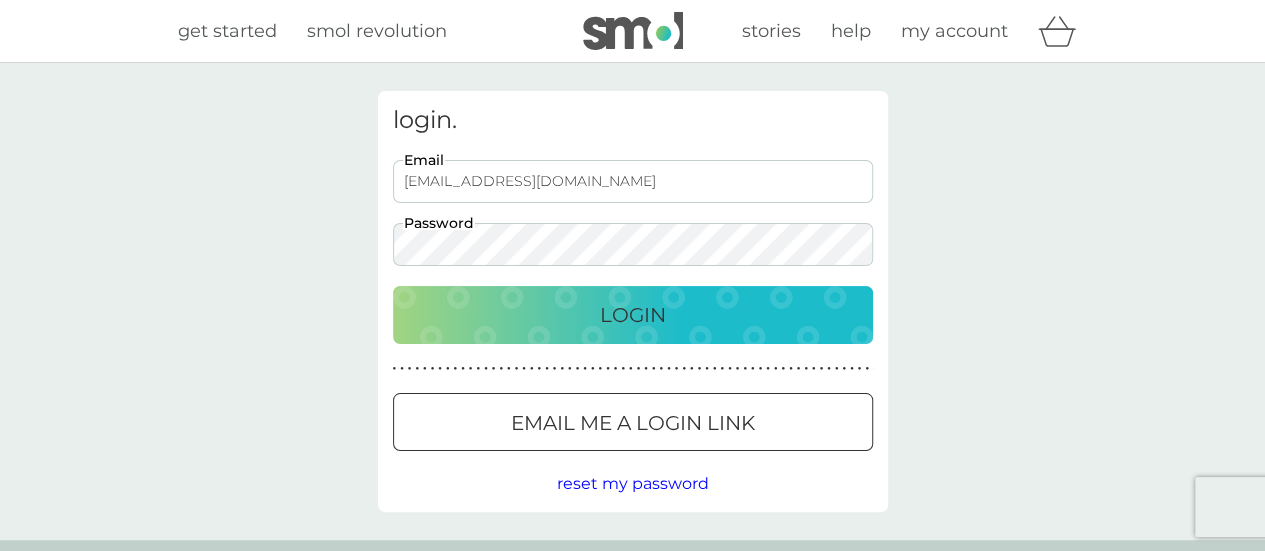 click on "Login" at bounding box center (633, 315) 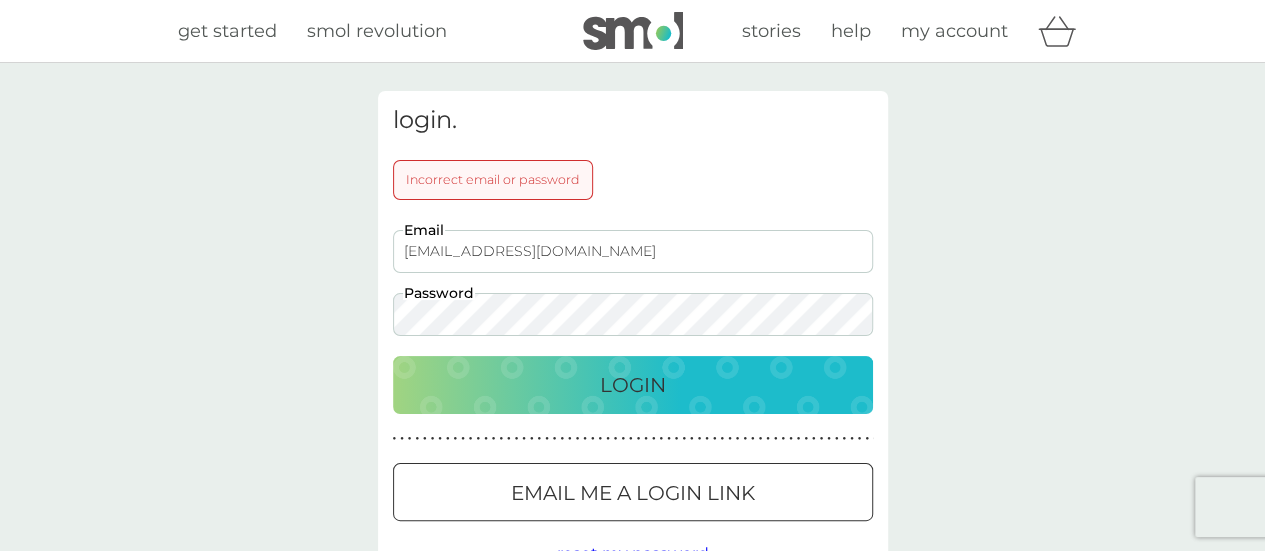 click on "Login" at bounding box center [633, 385] 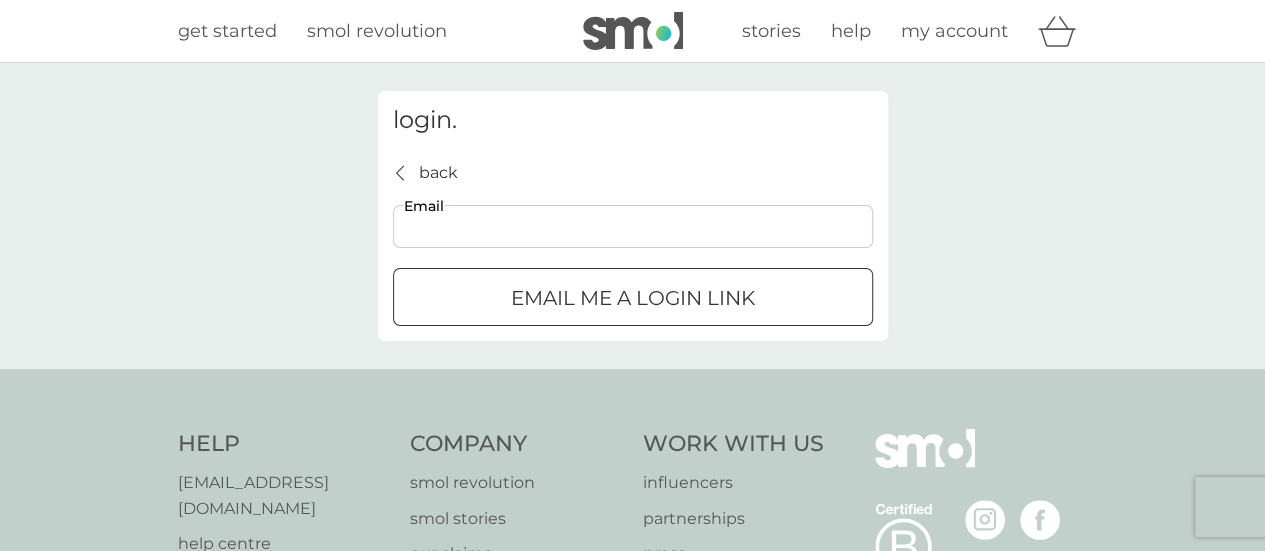 click on "Email" at bounding box center (633, 226) 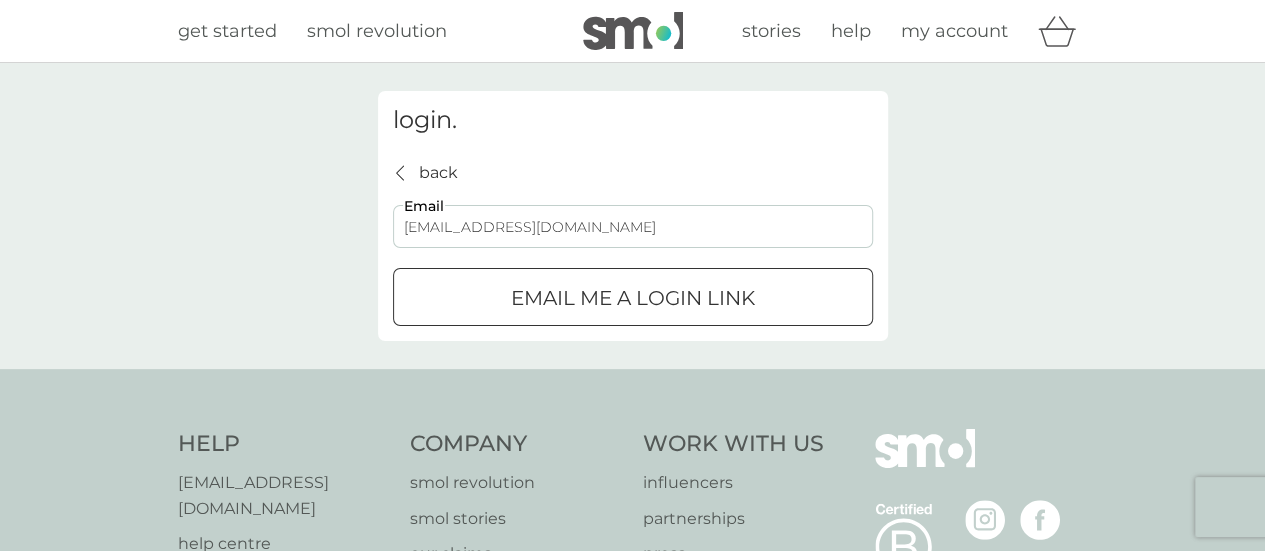 click on "Email me a login link" at bounding box center [633, 297] 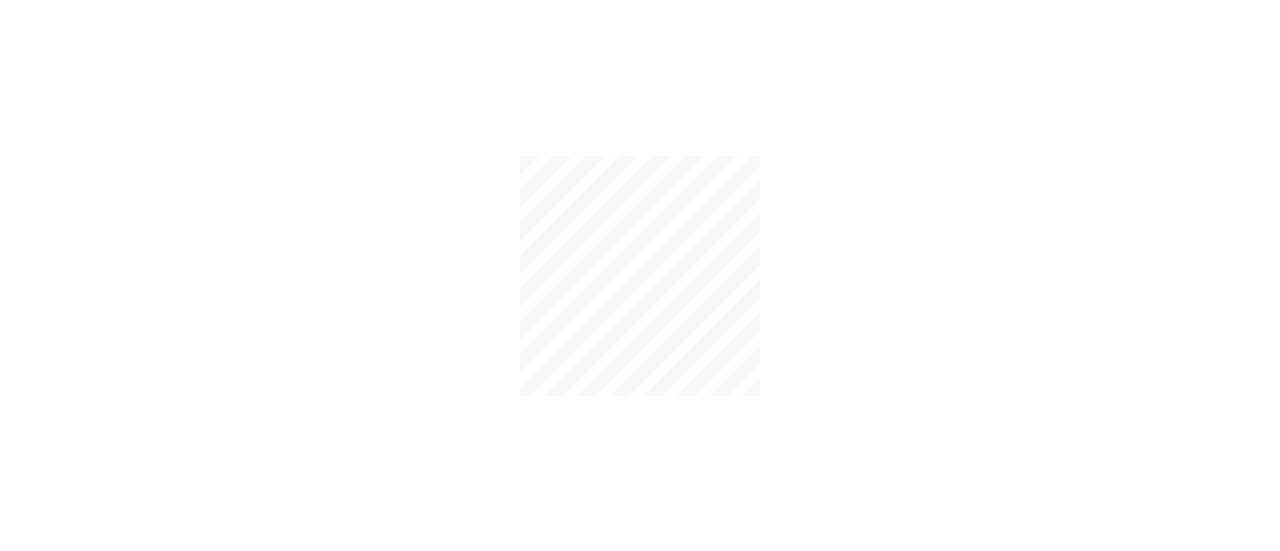 scroll, scrollTop: 0, scrollLeft: 0, axis: both 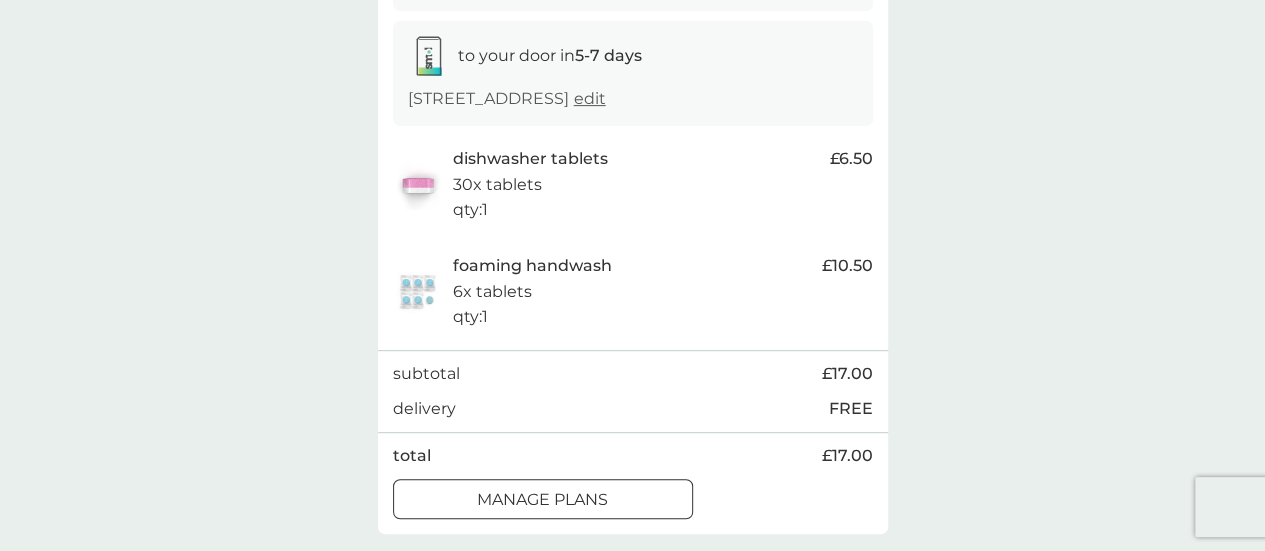 click on "manage plans" at bounding box center (542, 500) 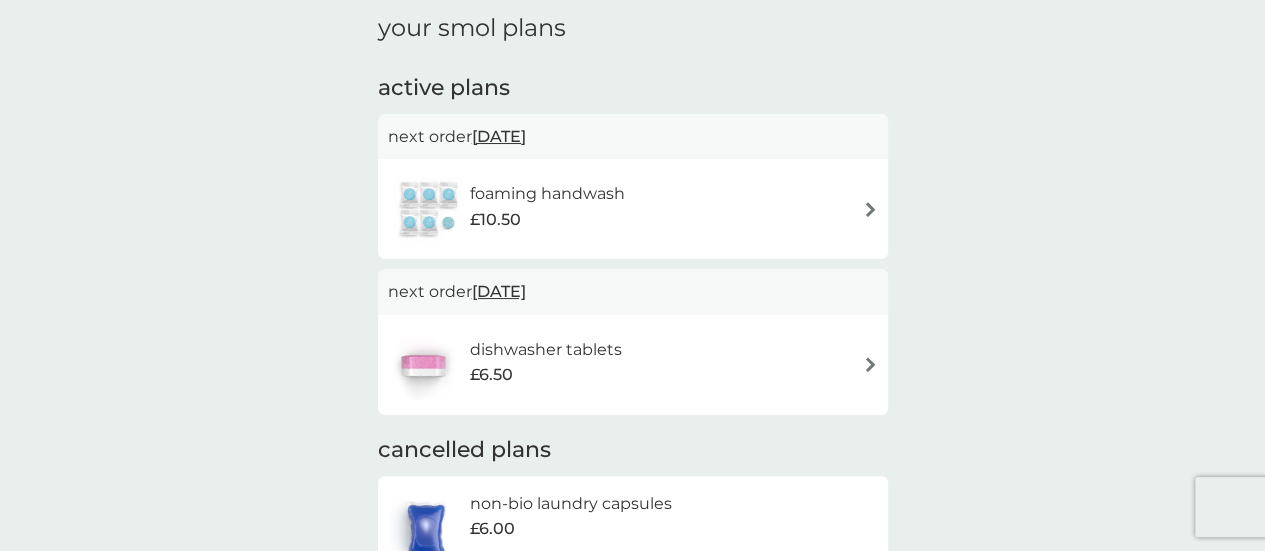 scroll, scrollTop: 78, scrollLeft: 0, axis: vertical 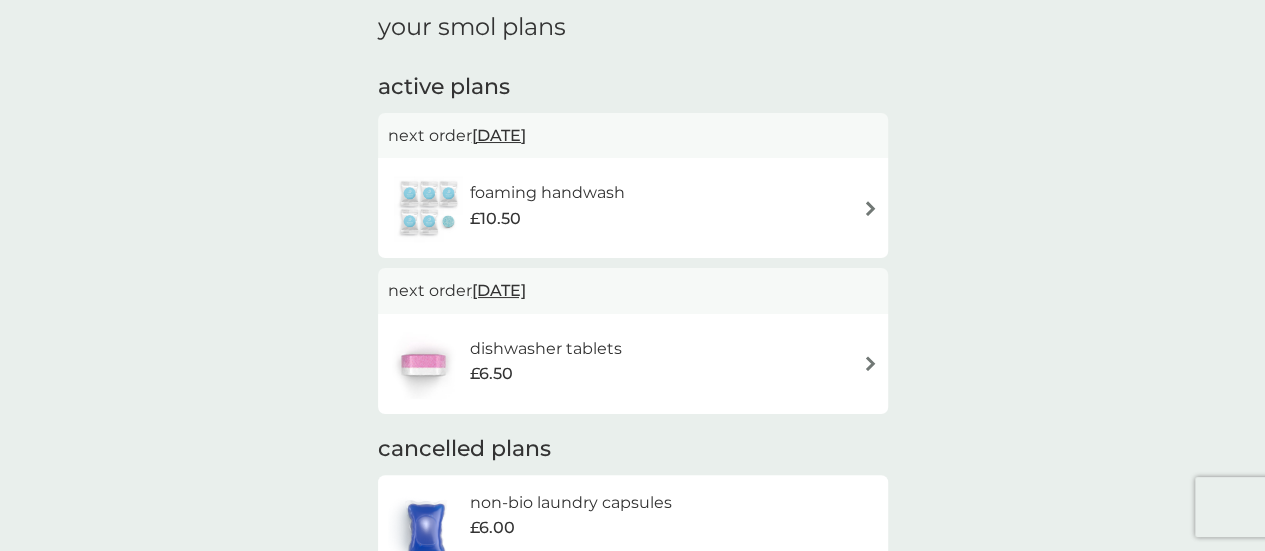 click at bounding box center [870, 208] 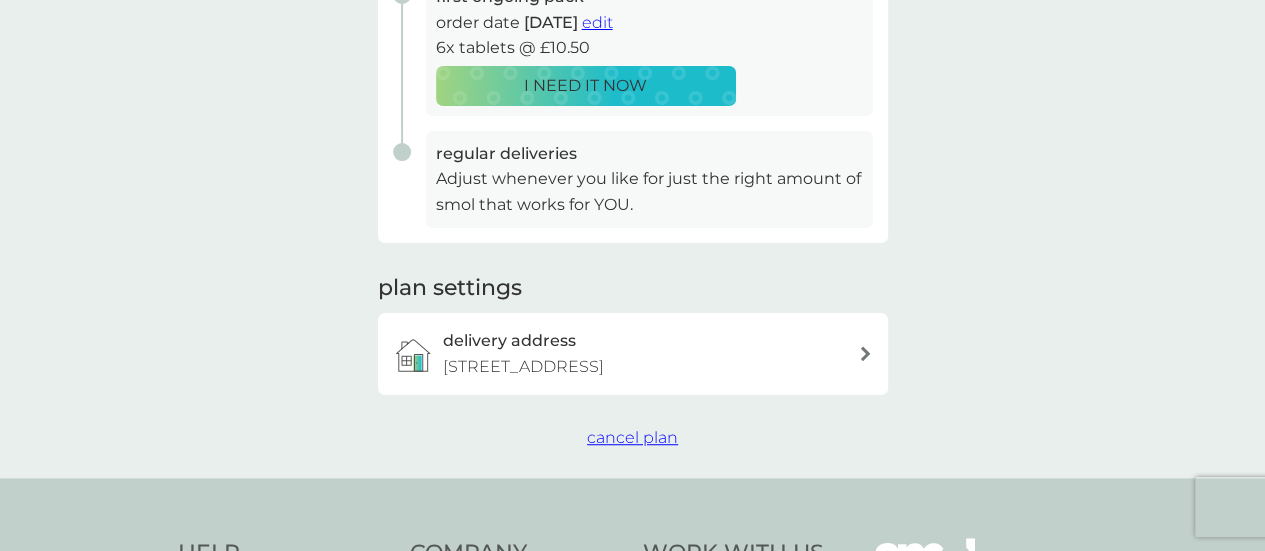 scroll, scrollTop: 472, scrollLeft: 0, axis: vertical 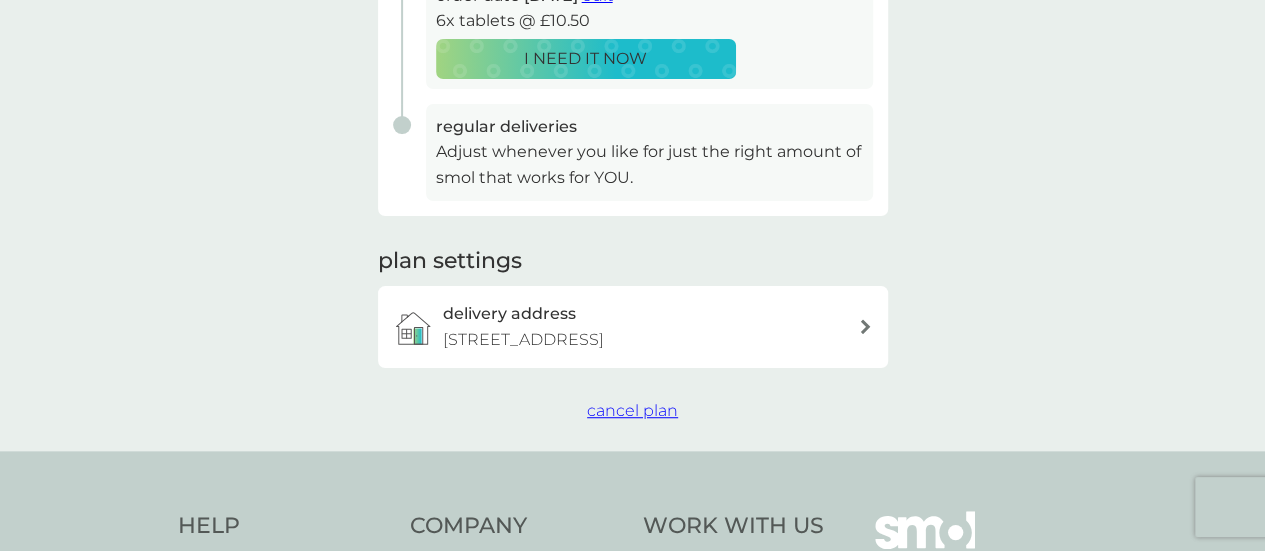 click on "cancel plan" at bounding box center [632, 410] 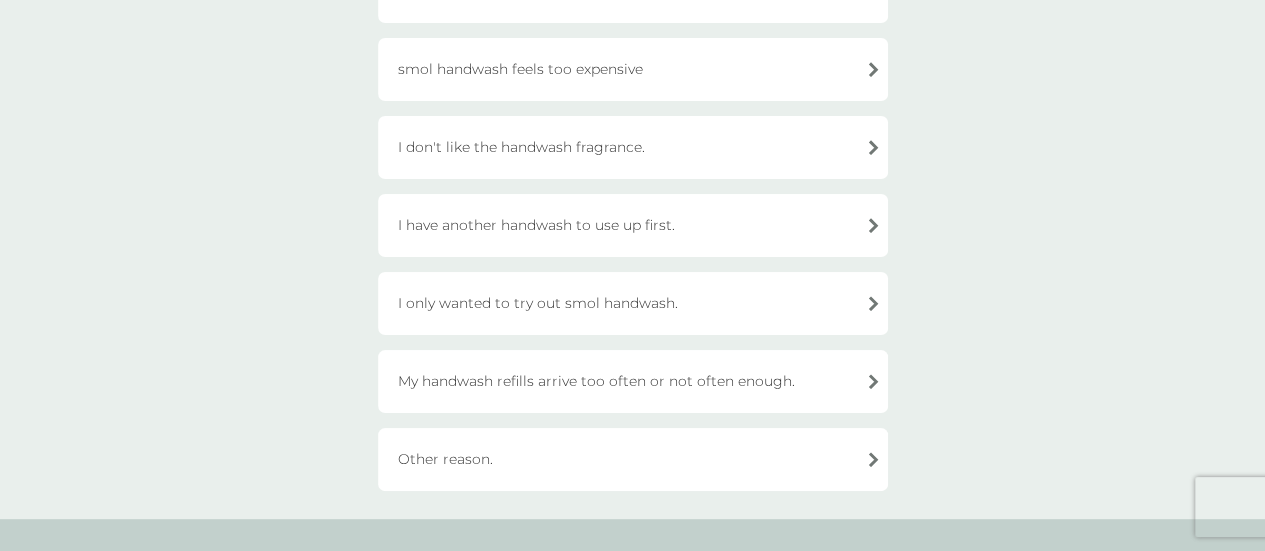 scroll, scrollTop: 434, scrollLeft: 0, axis: vertical 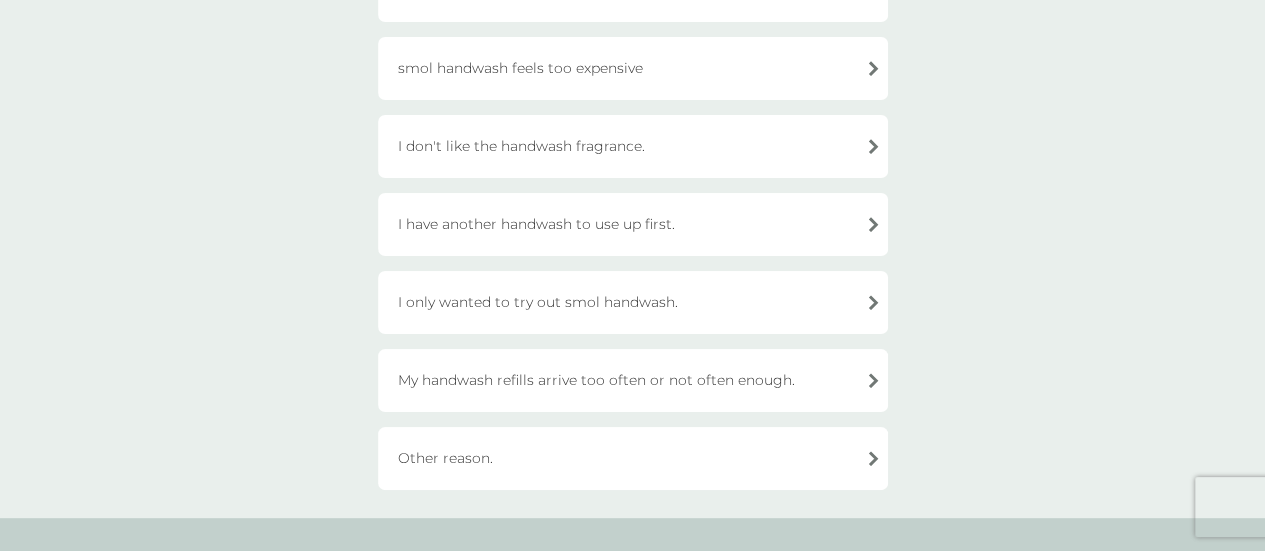 click on "Other reason." at bounding box center (633, 458) 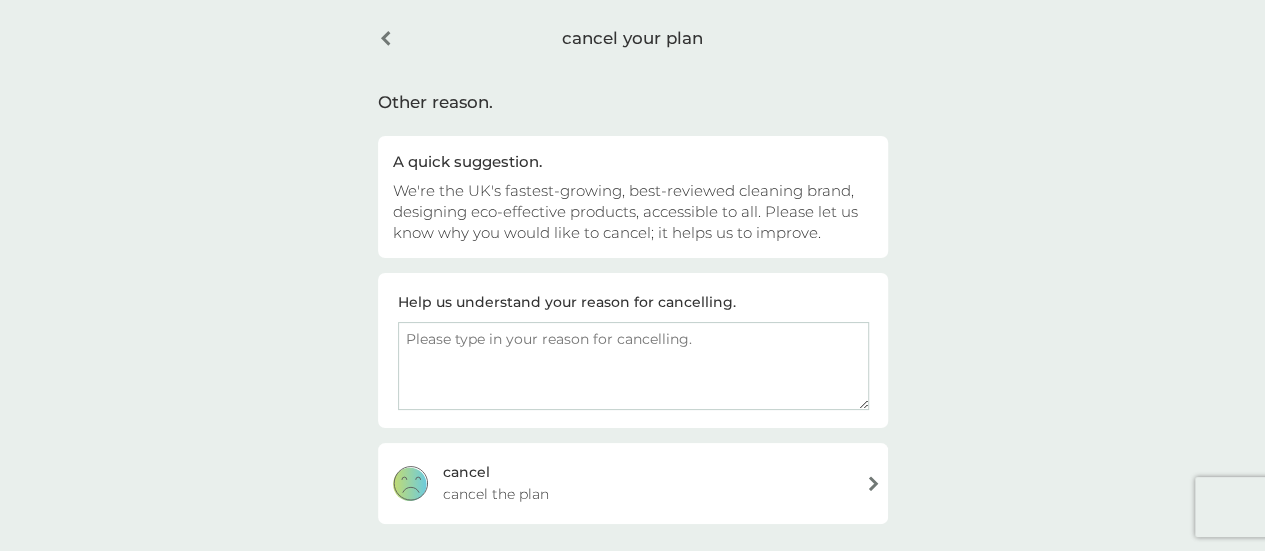 scroll, scrollTop: 75, scrollLeft: 0, axis: vertical 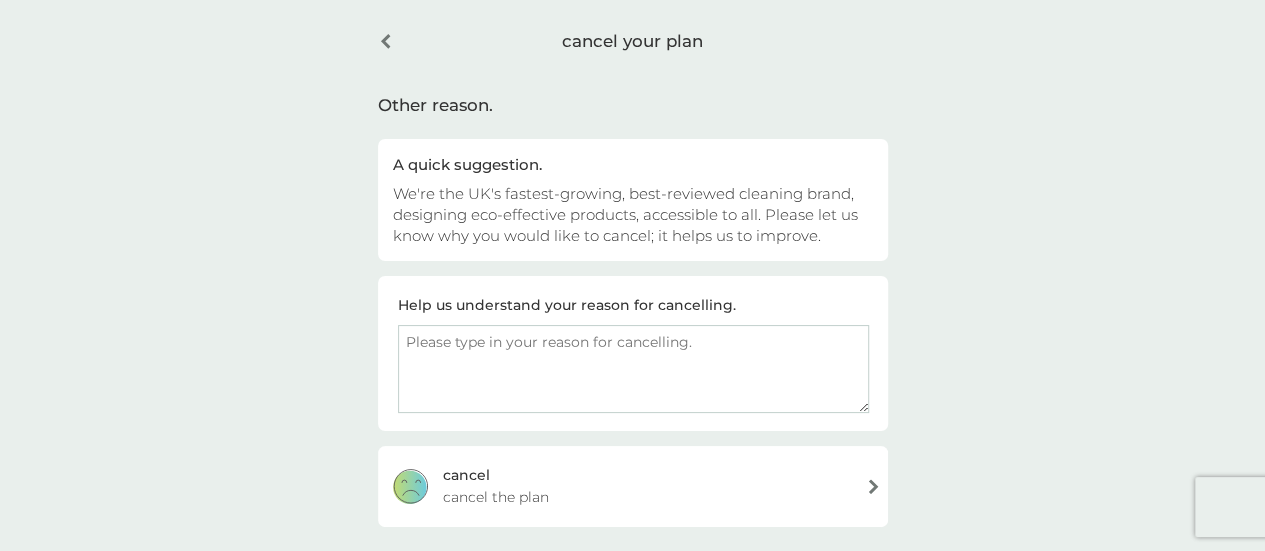 click at bounding box center (633, 369) 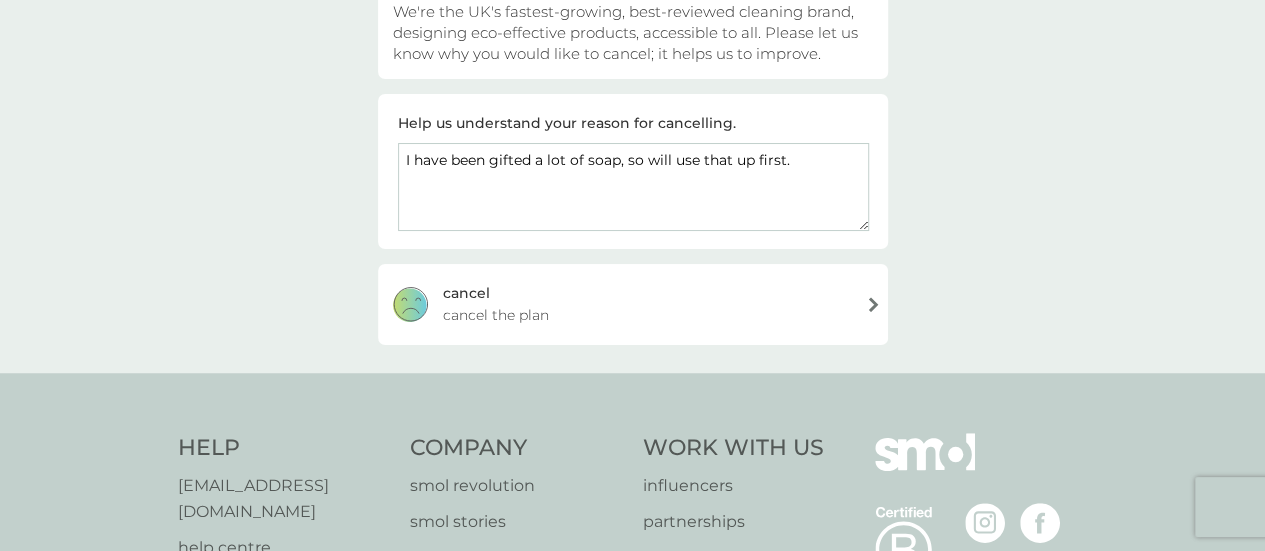scroll, scrollTop: 267, scrollLeft: 0, axis: vertical 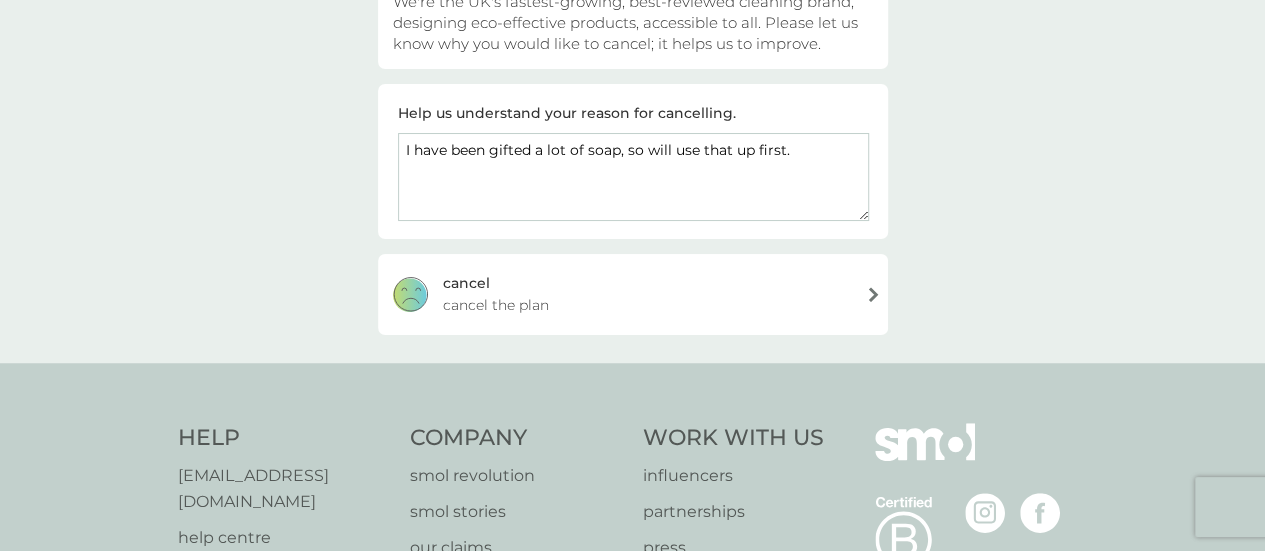 type on "I have been gifted a lot of soap, so will use that up first." 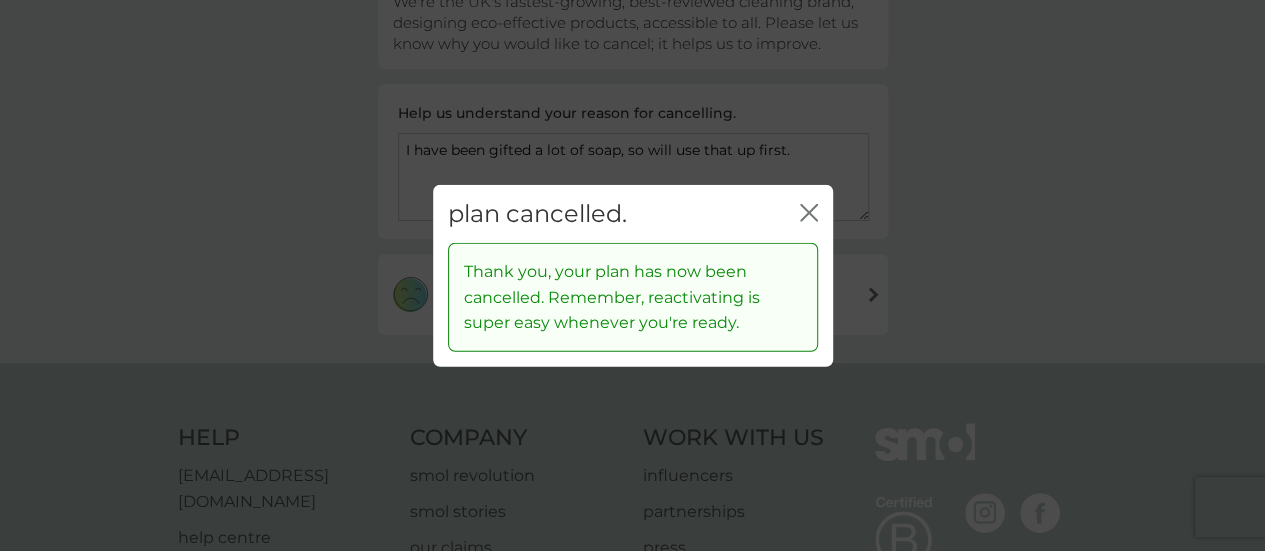 click on "close" 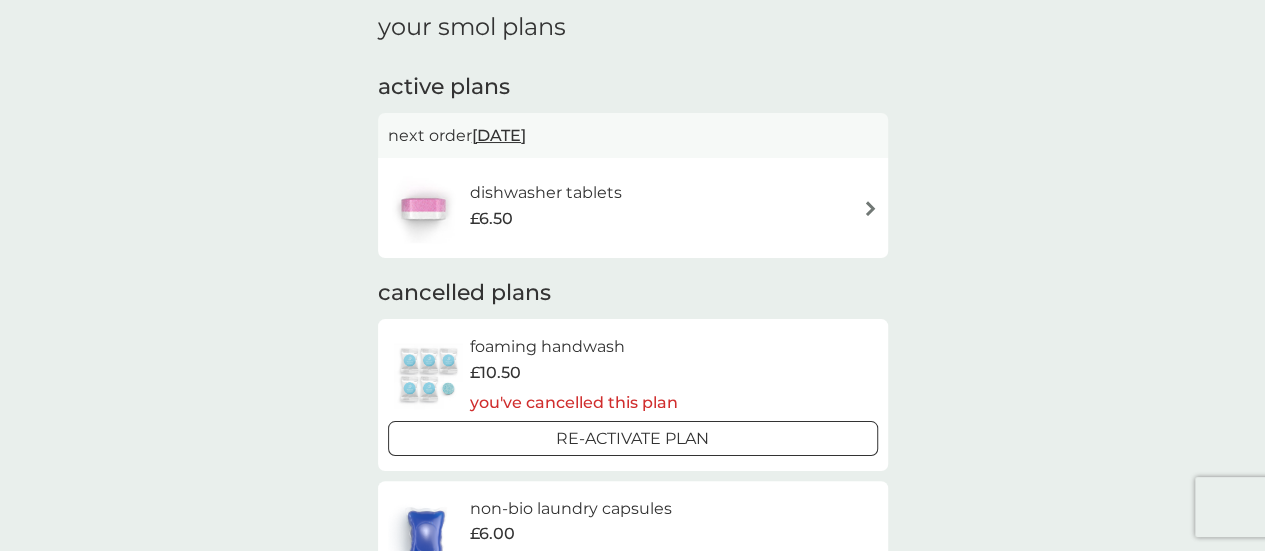 scroll, scrollTop: 77, scrollLeft: 0, axis: vertical 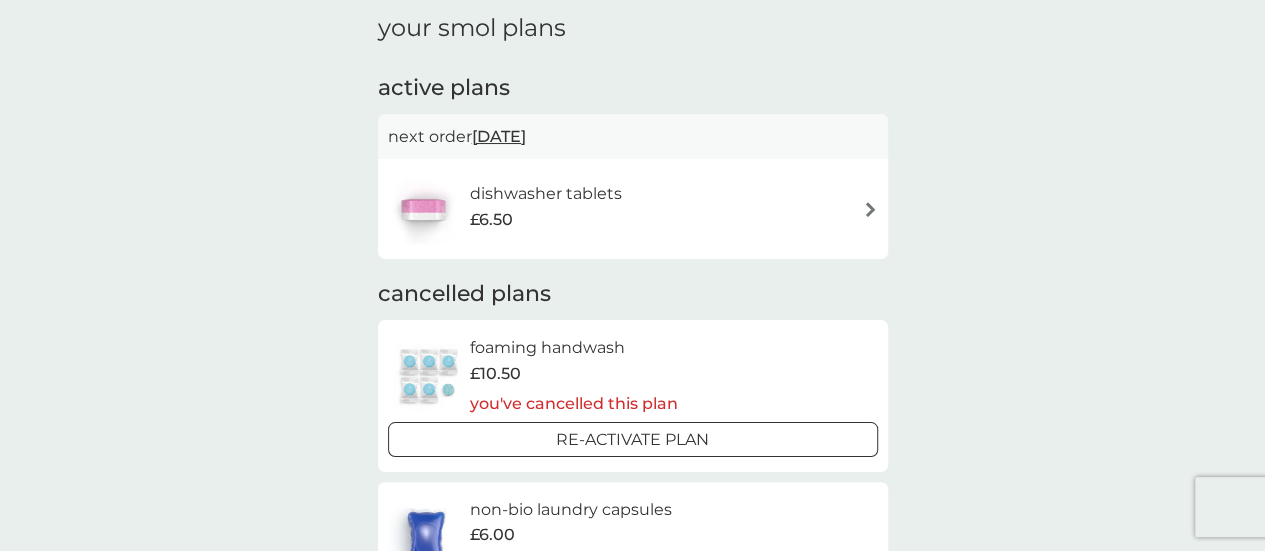 click on "dishwasher tablets £6.50" at bounding box center (633, 209) 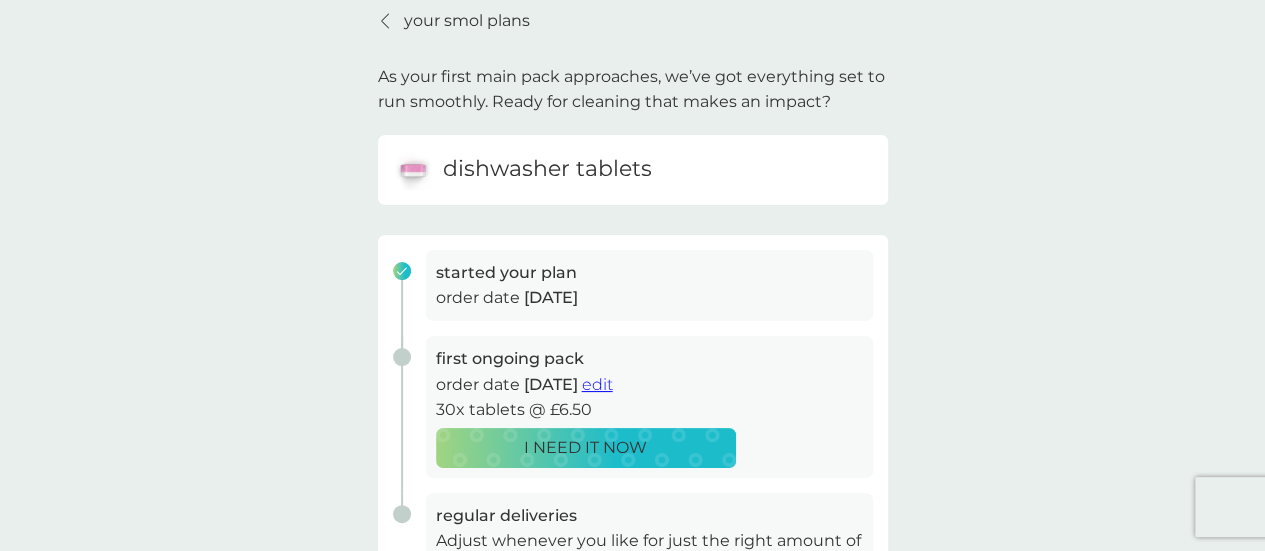 scroll, scrollTop: 82, scrollLeft: 0, axis: vertical 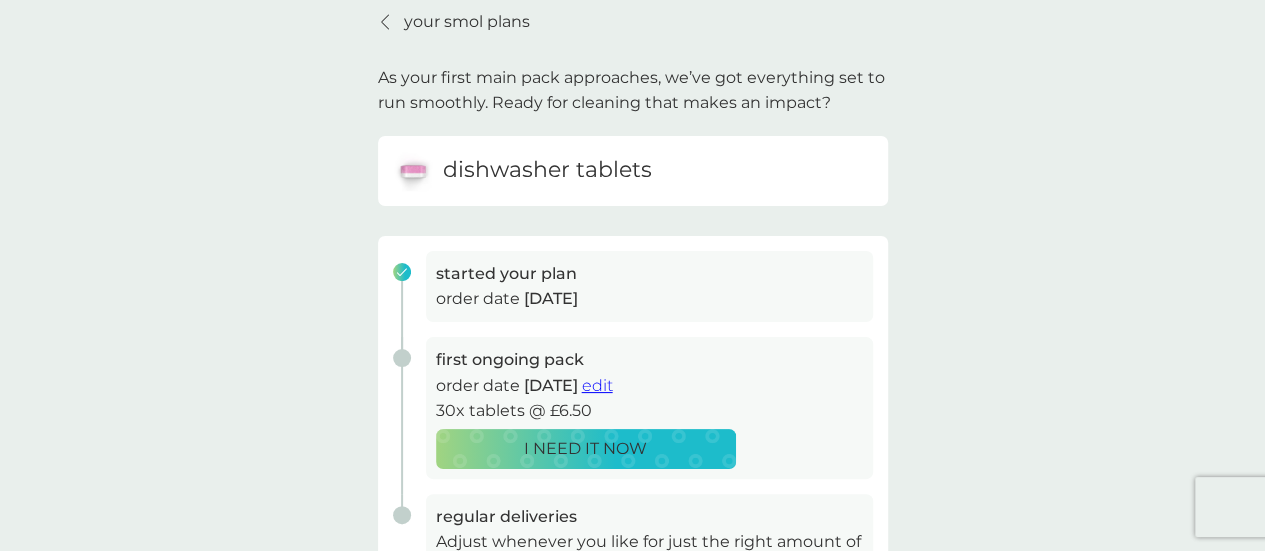 click on "edit" at bounding box center (597, 385) 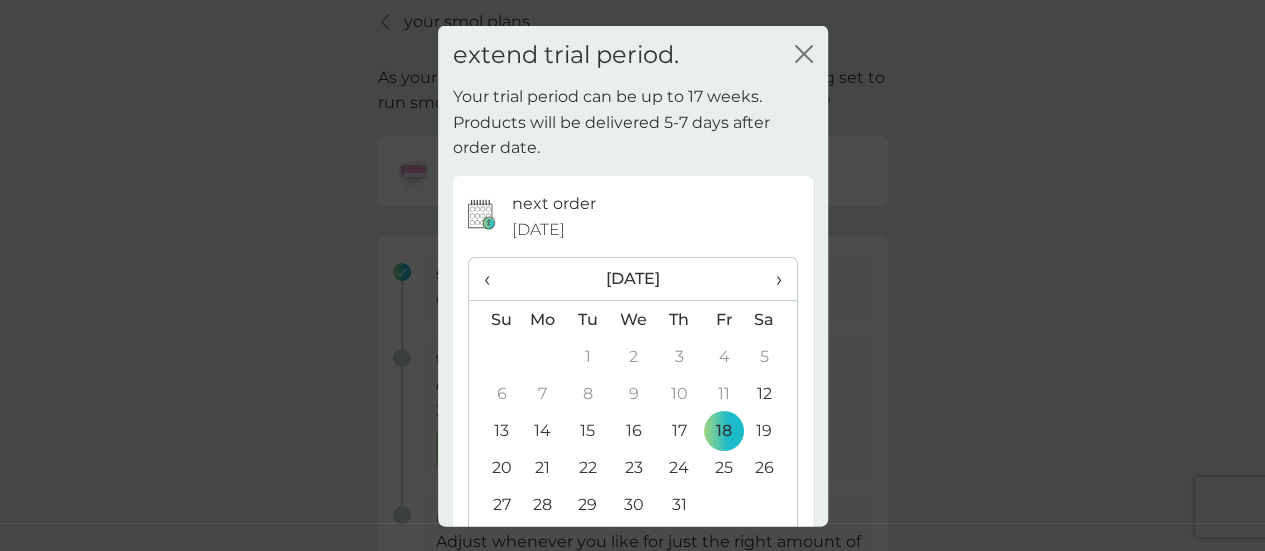 click 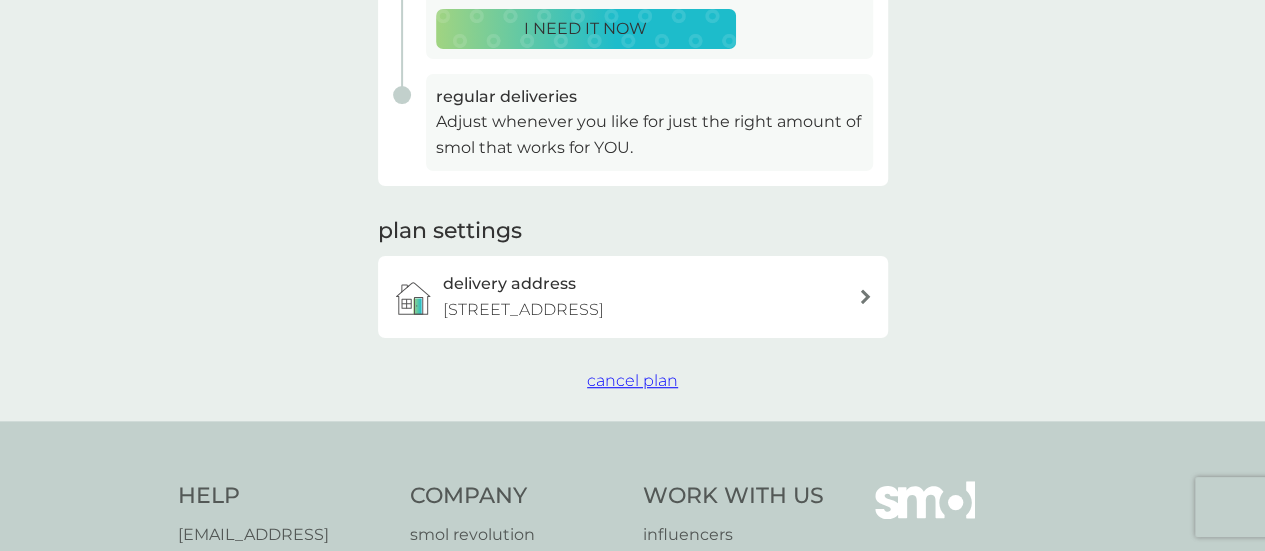 scroll, scrollTop: 503, scrollLeft: 0, axis: vertical 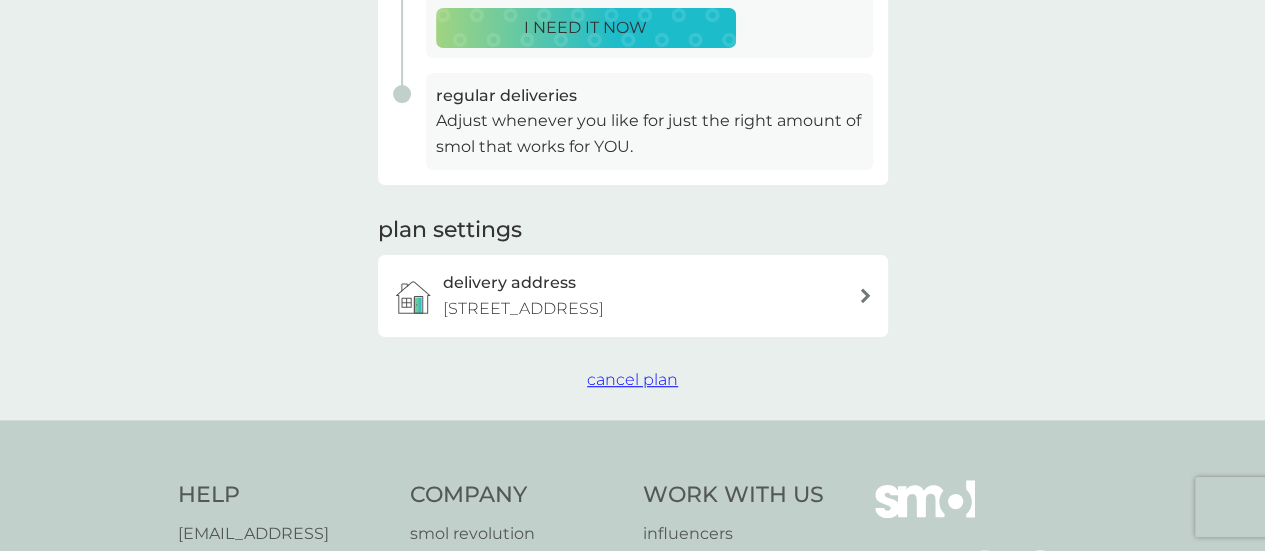 click on "cancel plan" at bounding box center [632, 379] 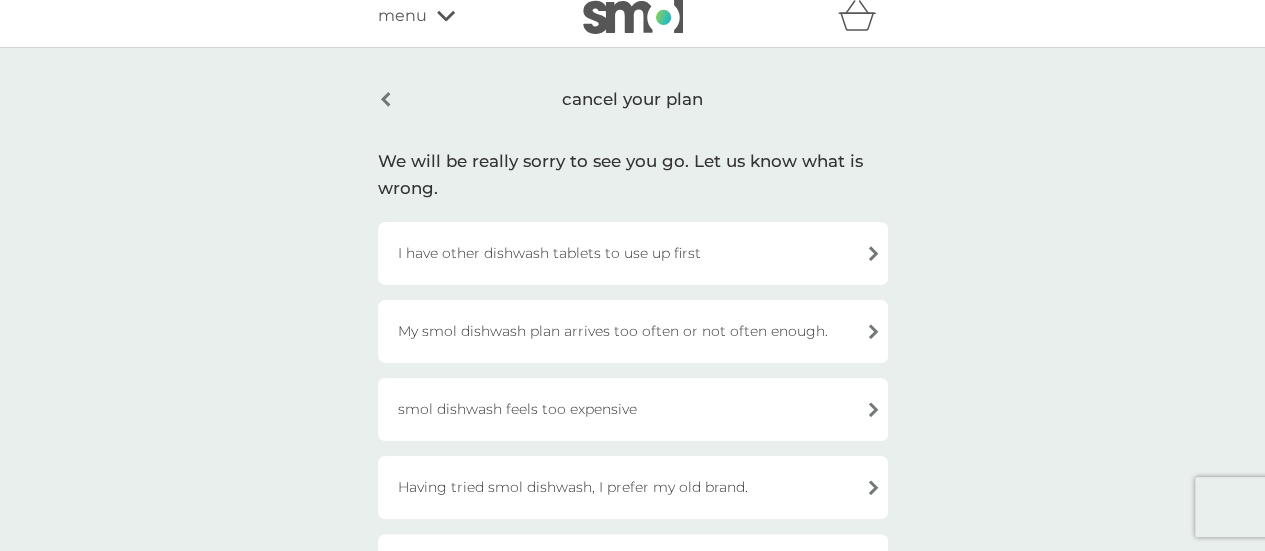 scroll, scrollTop: 18, scrollLeft: 0, axis: vertical 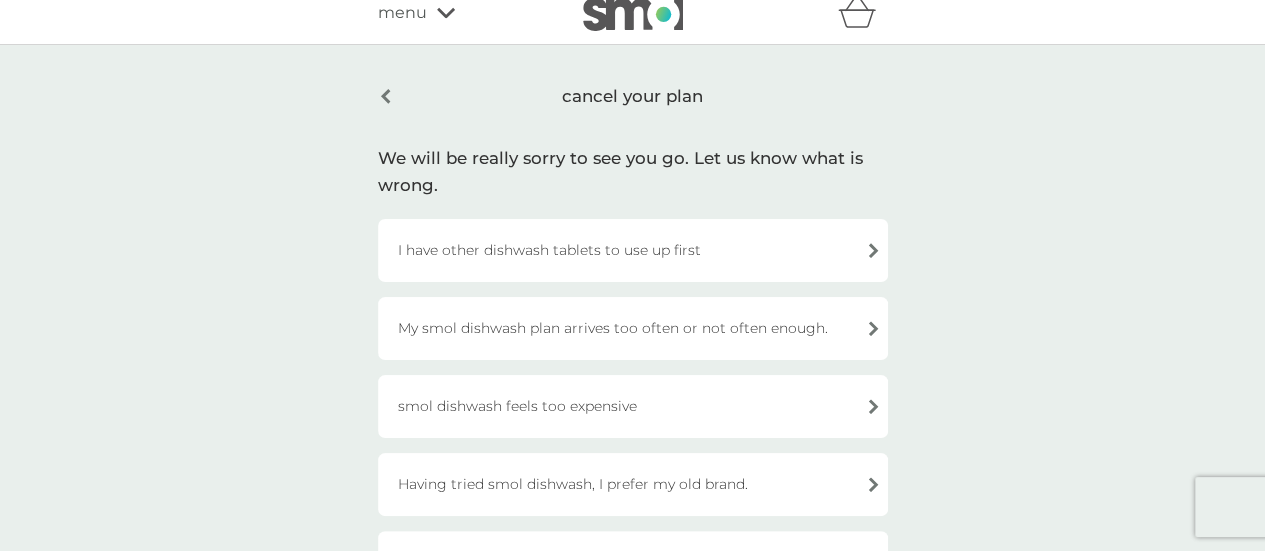 click on "I have other dishwash tablets to use up first" at bounding box center [633, 250] 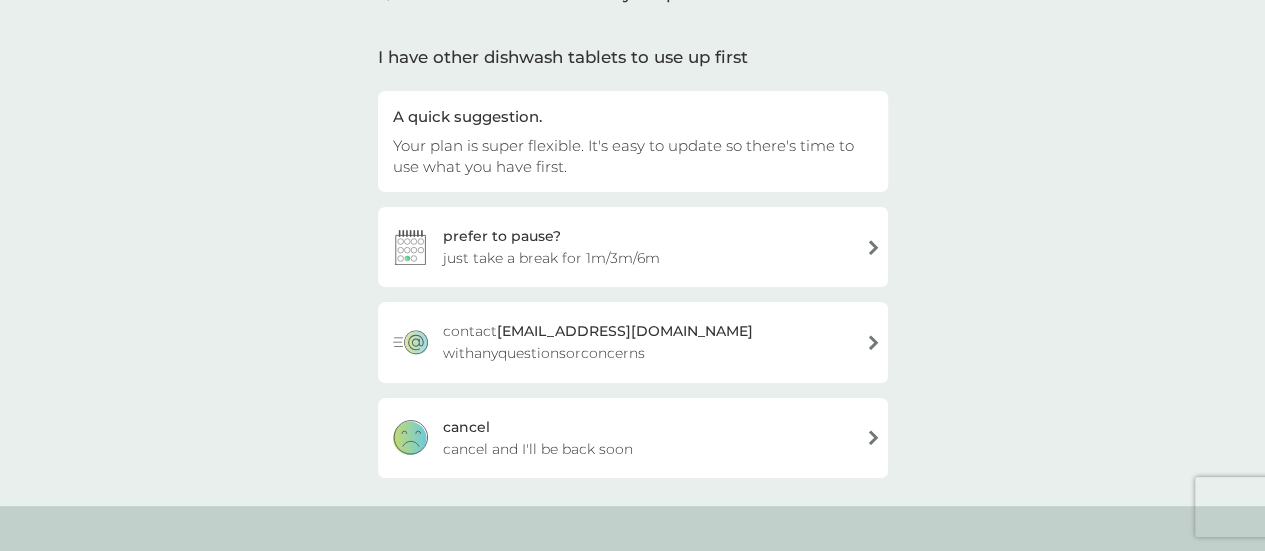 scroll, scrollTop: 124, scrollLeft: 0, axis: vertical 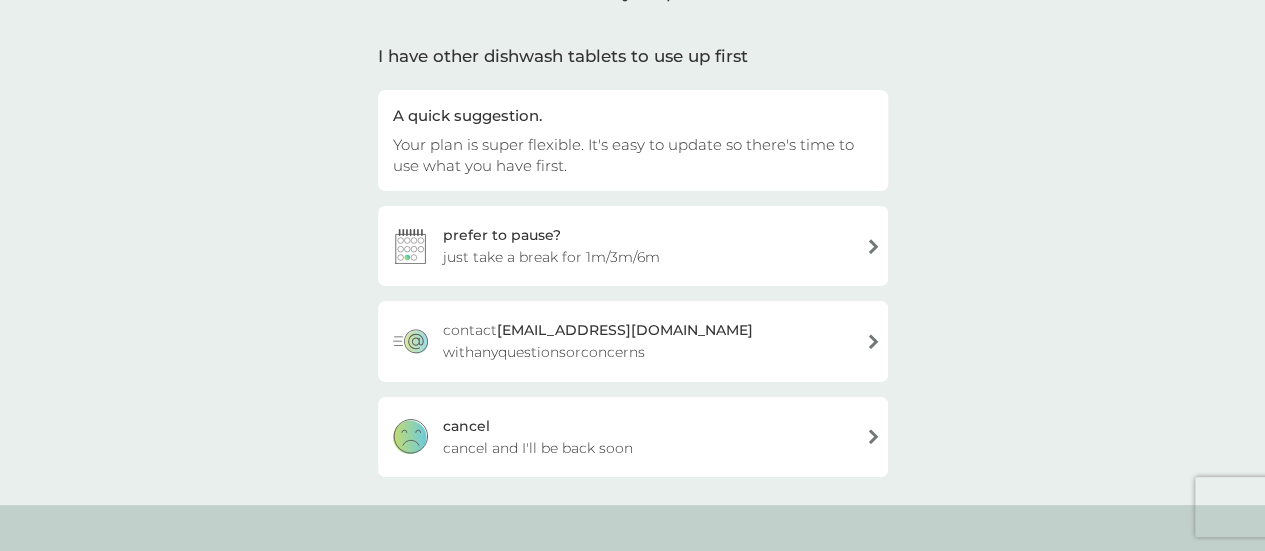 click on "prefer to pause? just take a break for 1m/3m/6m" at bounding box center [633, 246] 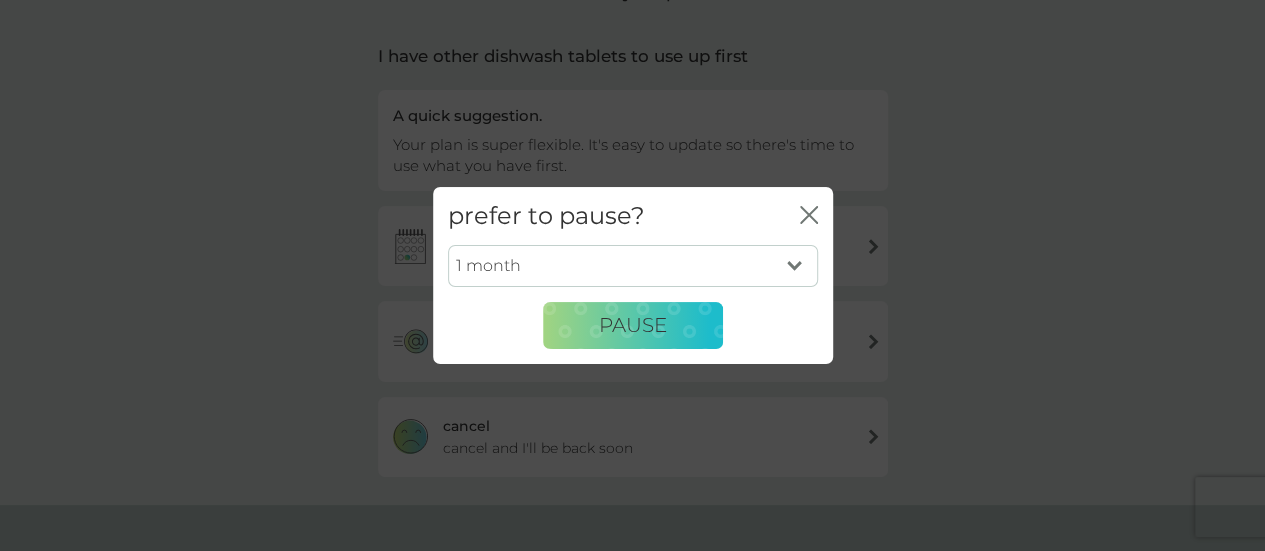 click on "1 month 3 months 6 months" at bounding box center (633, 266) 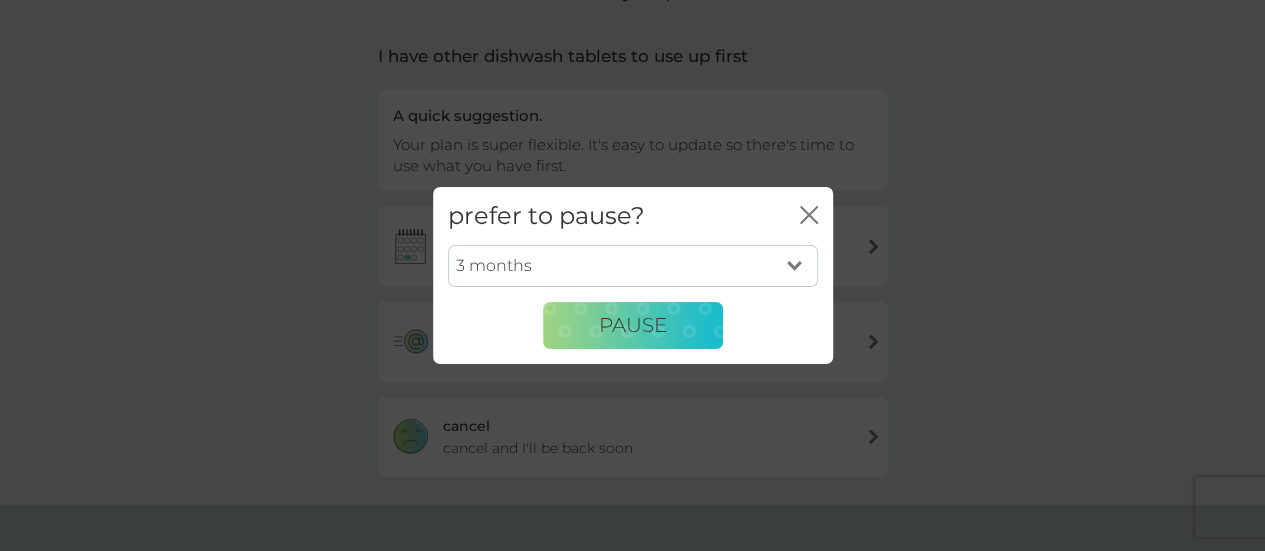 click on "1 month 3 months 6 months" at bounding box center (633, 266) 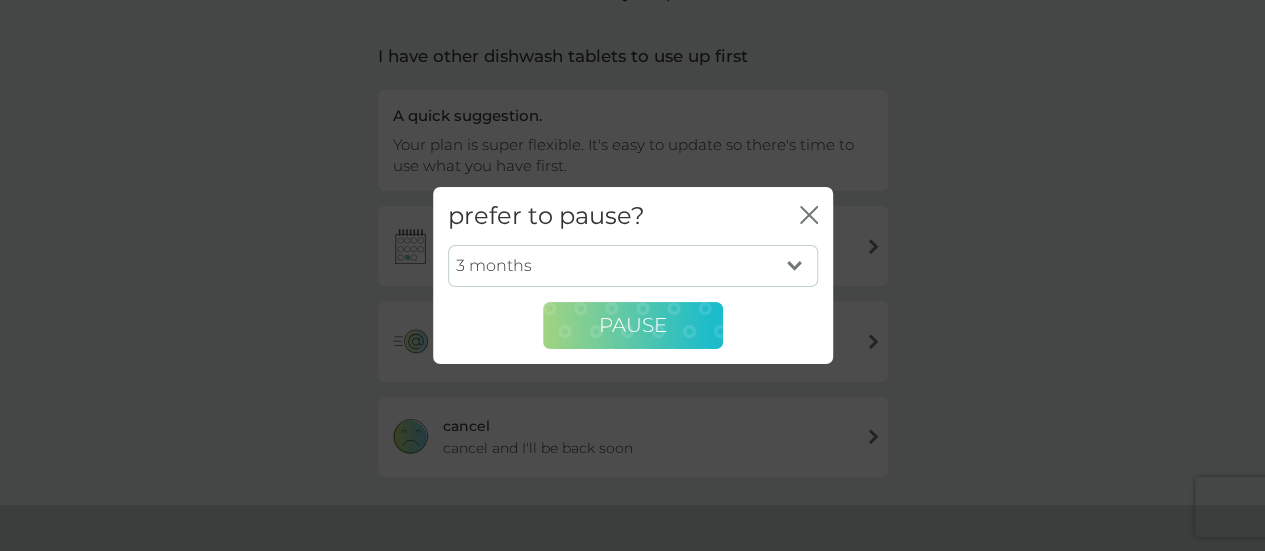 click on "PAUSE" at bounding box center (633, 325) 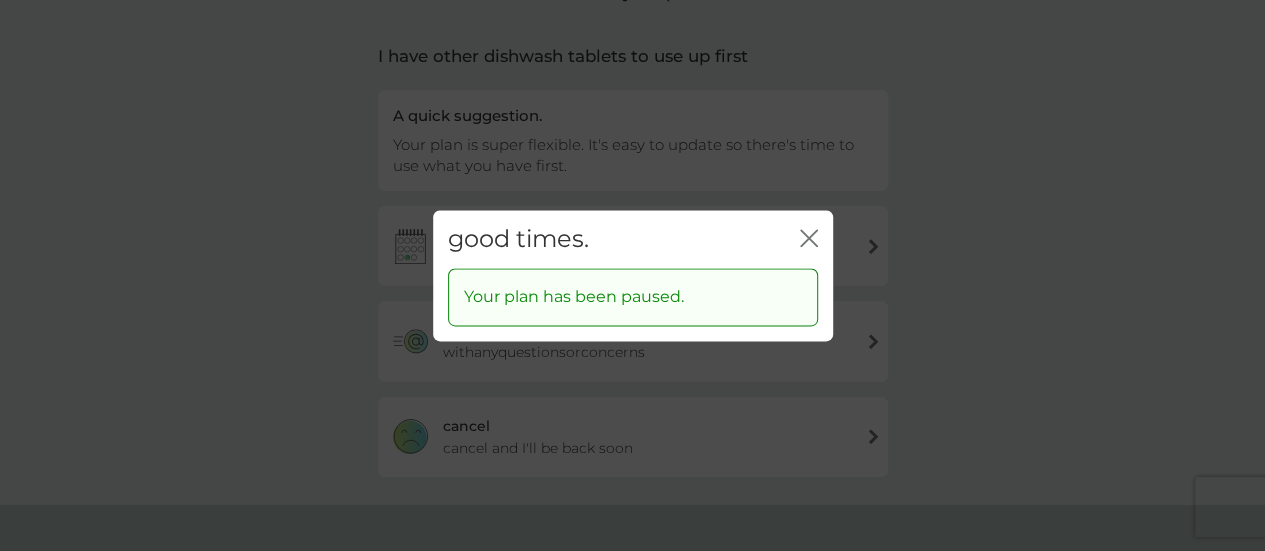 click 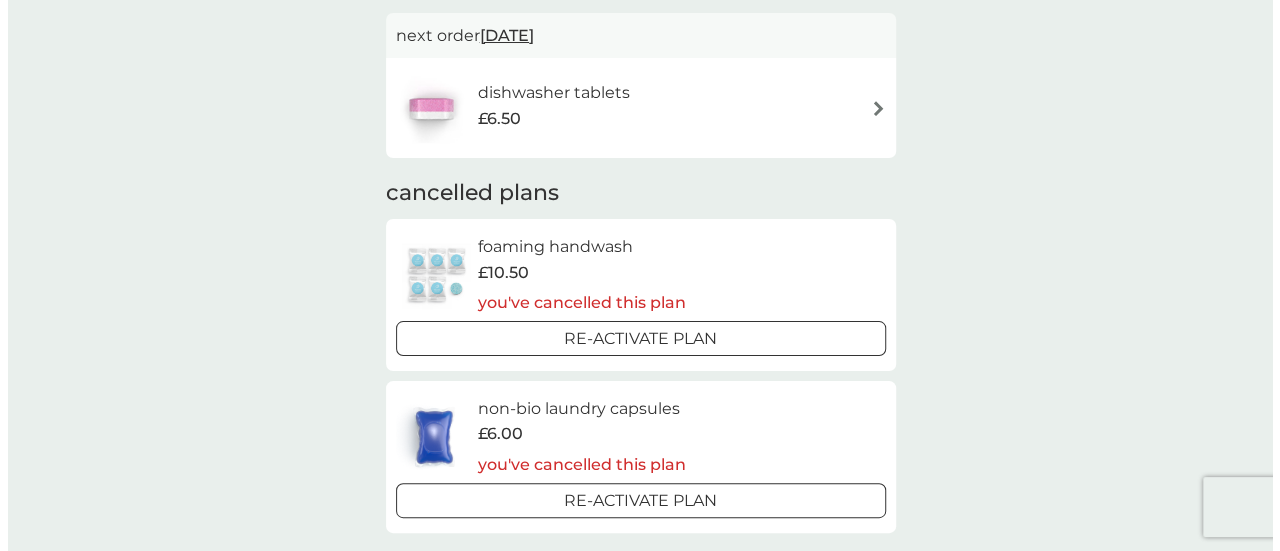 scroll, scrollTop: 0, scrollLeft: 0, axis: both 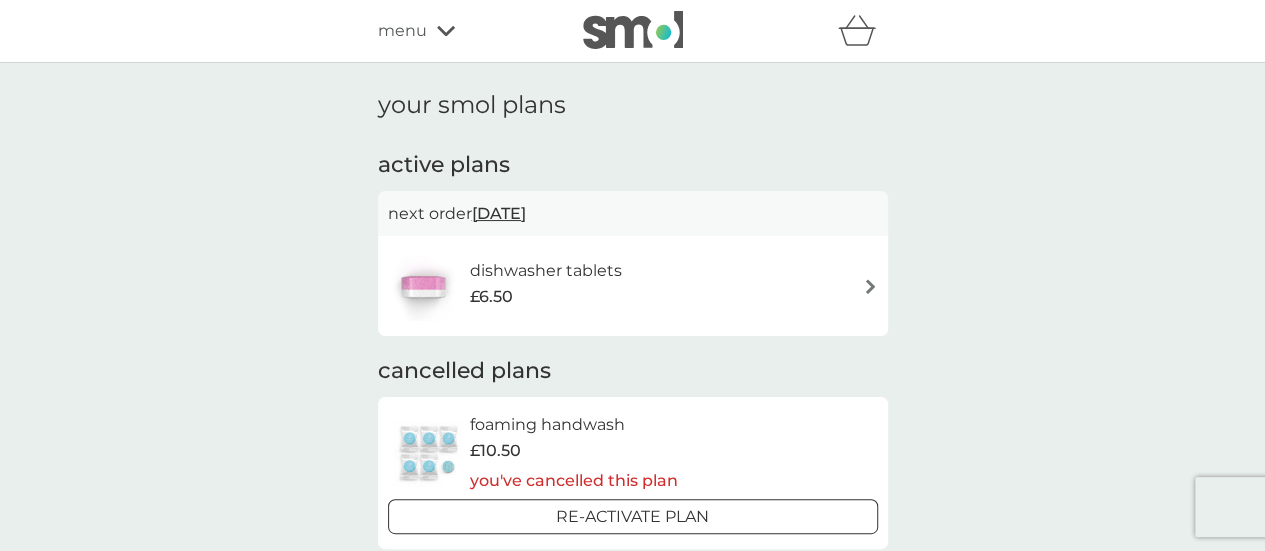 click on "menu" at bounding box center [402, 31] 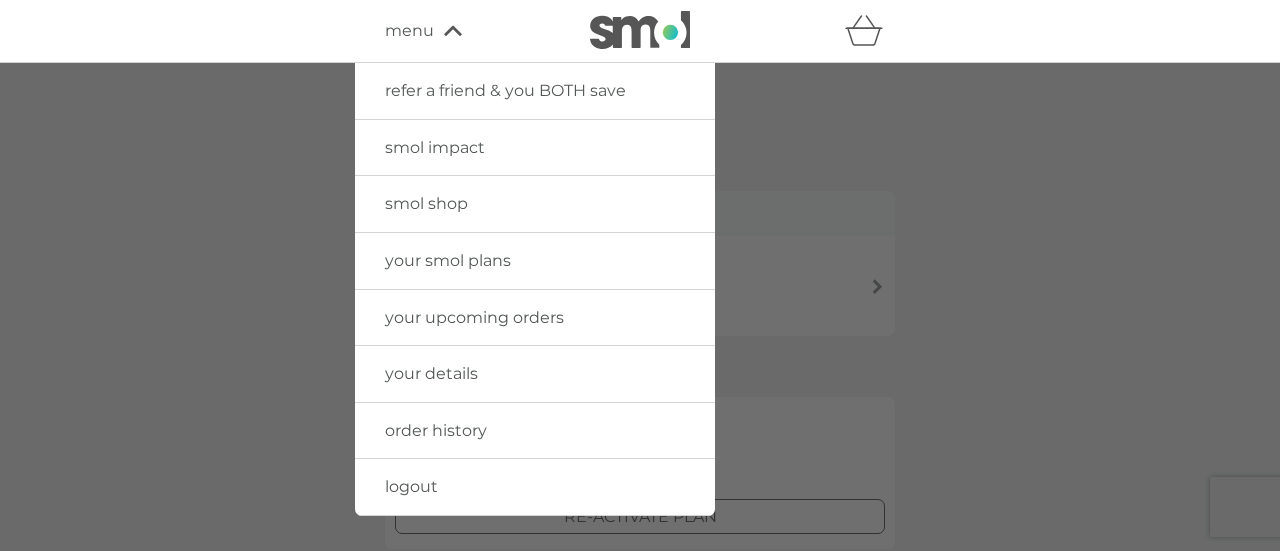 click on "logout" at bounding box center [411, 486] 